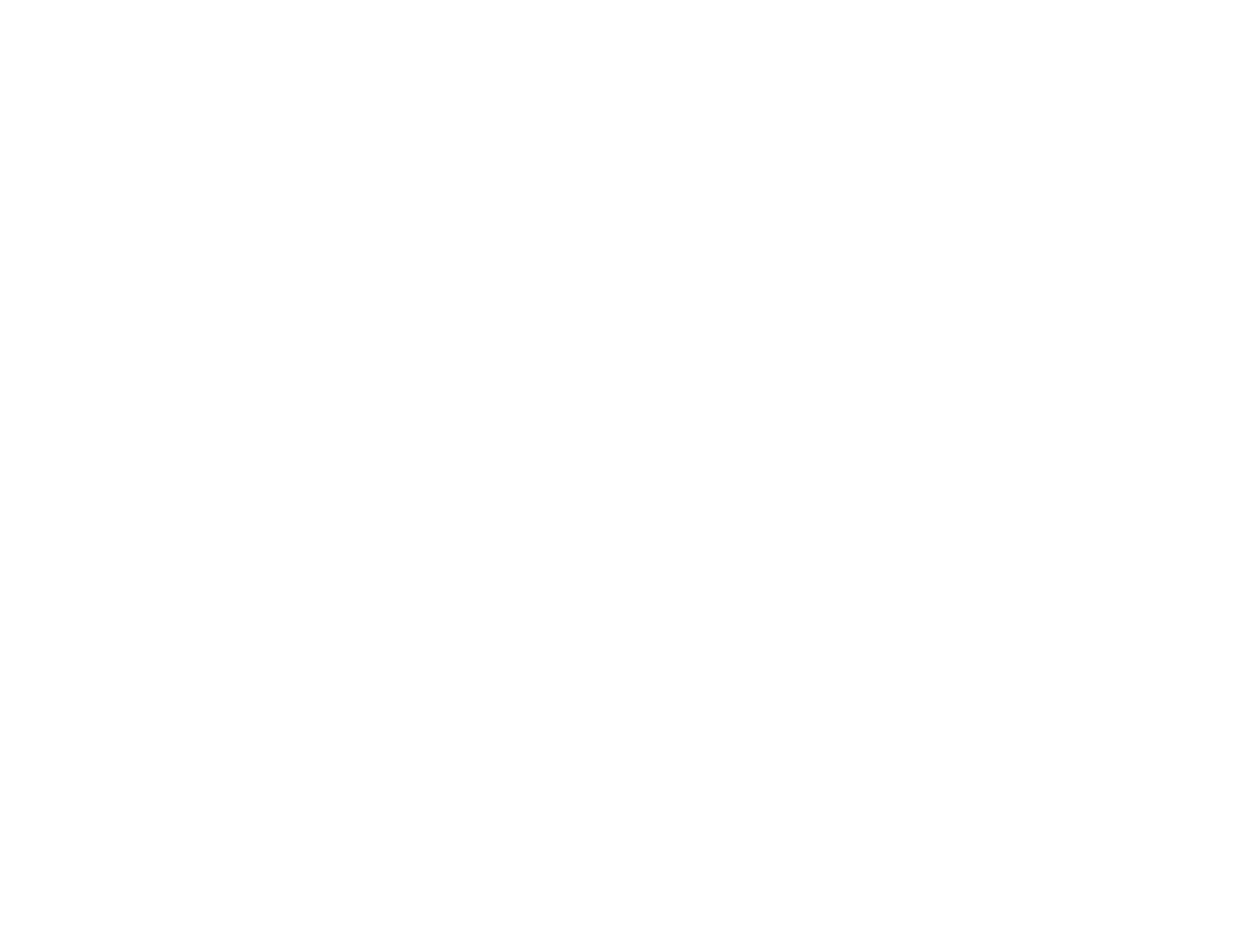 scroll, scrollTop: 0, scrollLeft: 0, axis: both 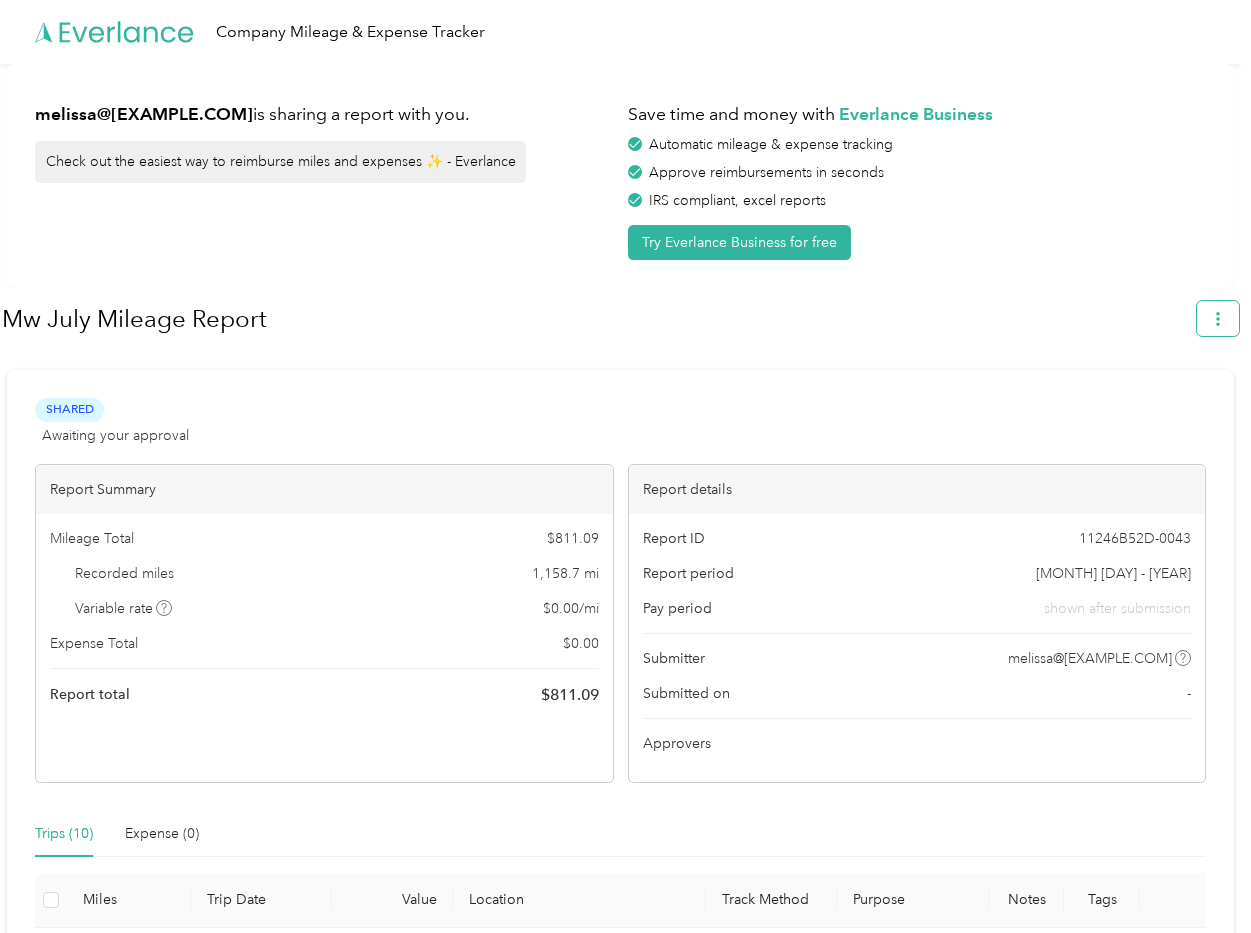 click 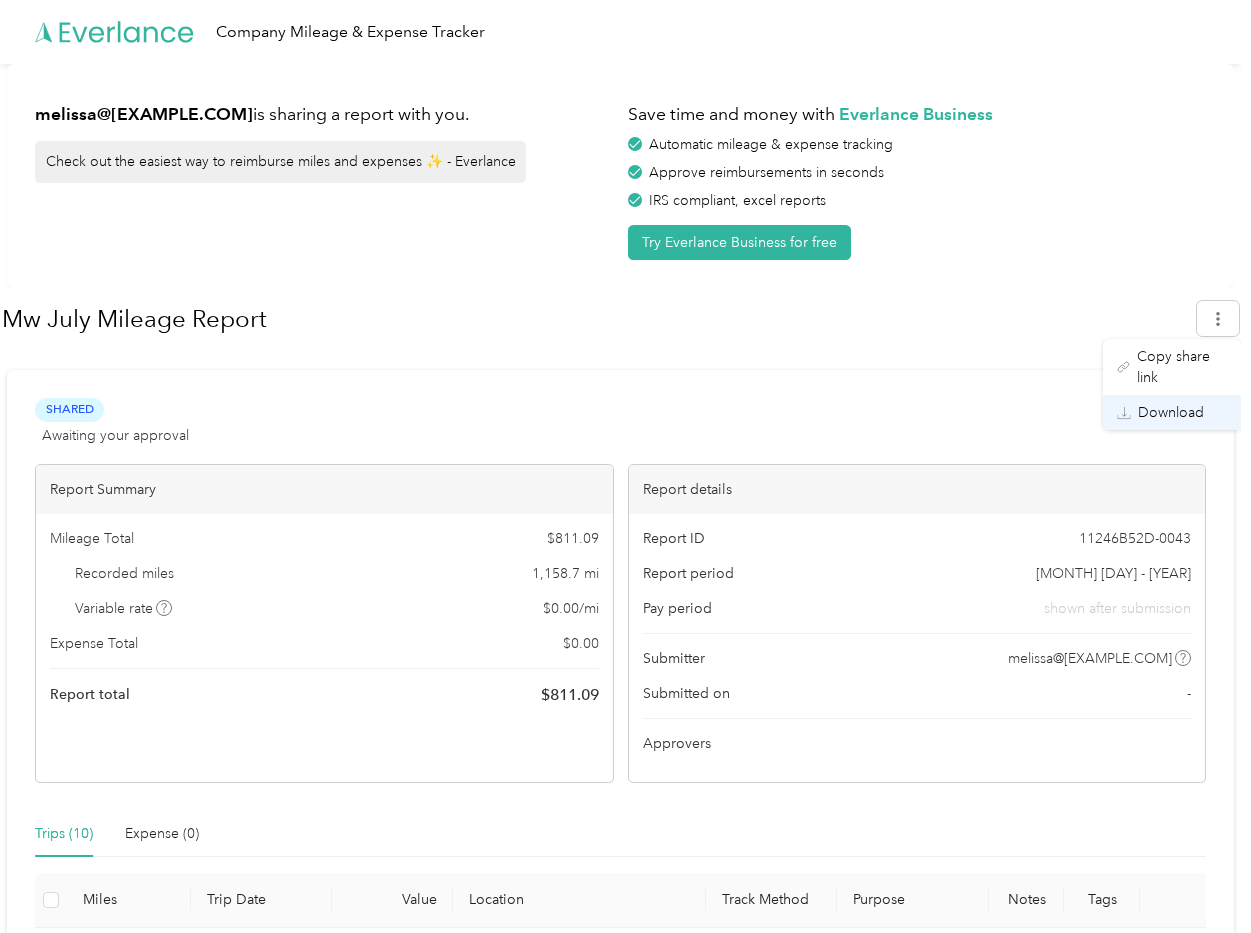 click on "Download" at bounding box center (1171, 412) 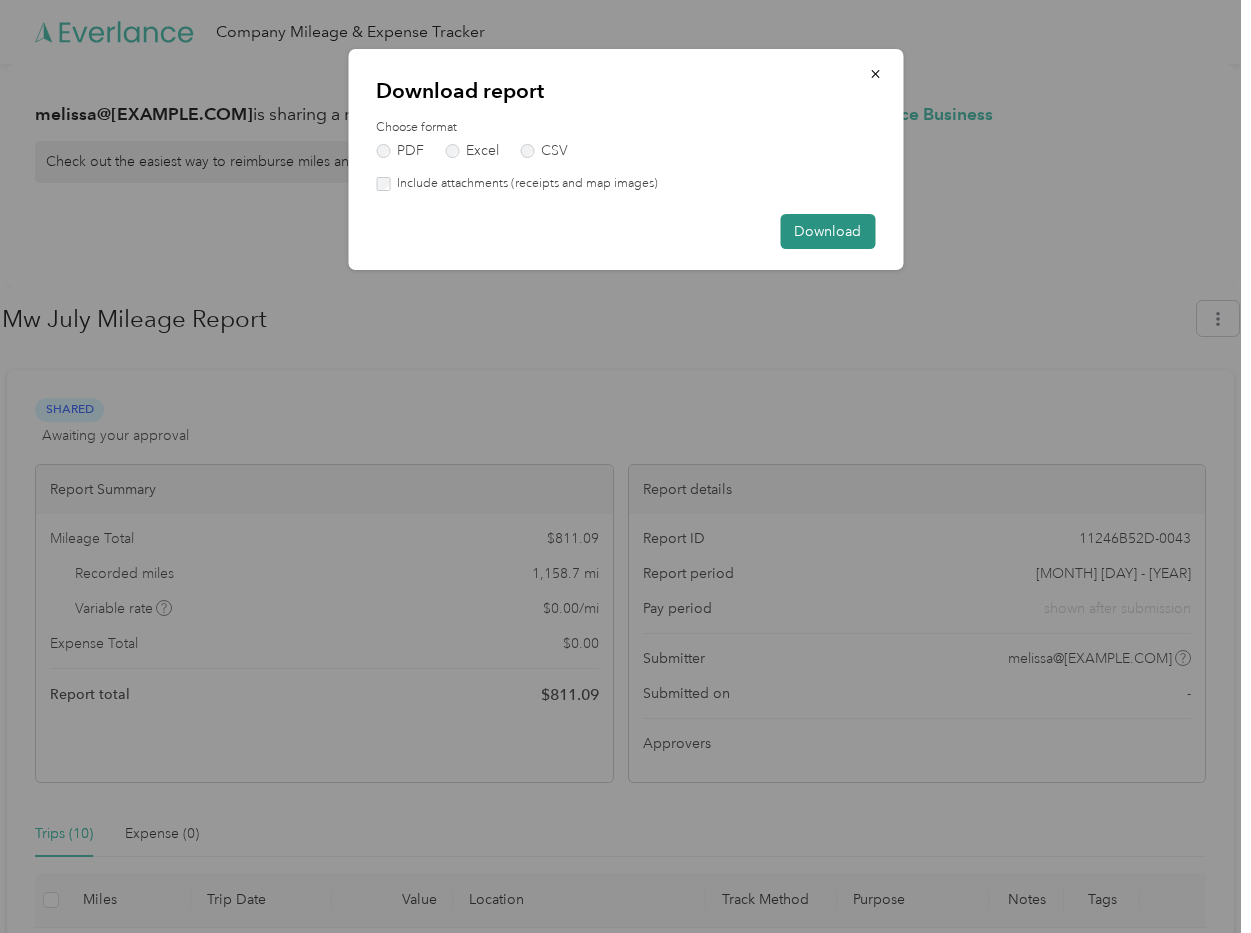 click on "Download" at bounding box center (827, 231) 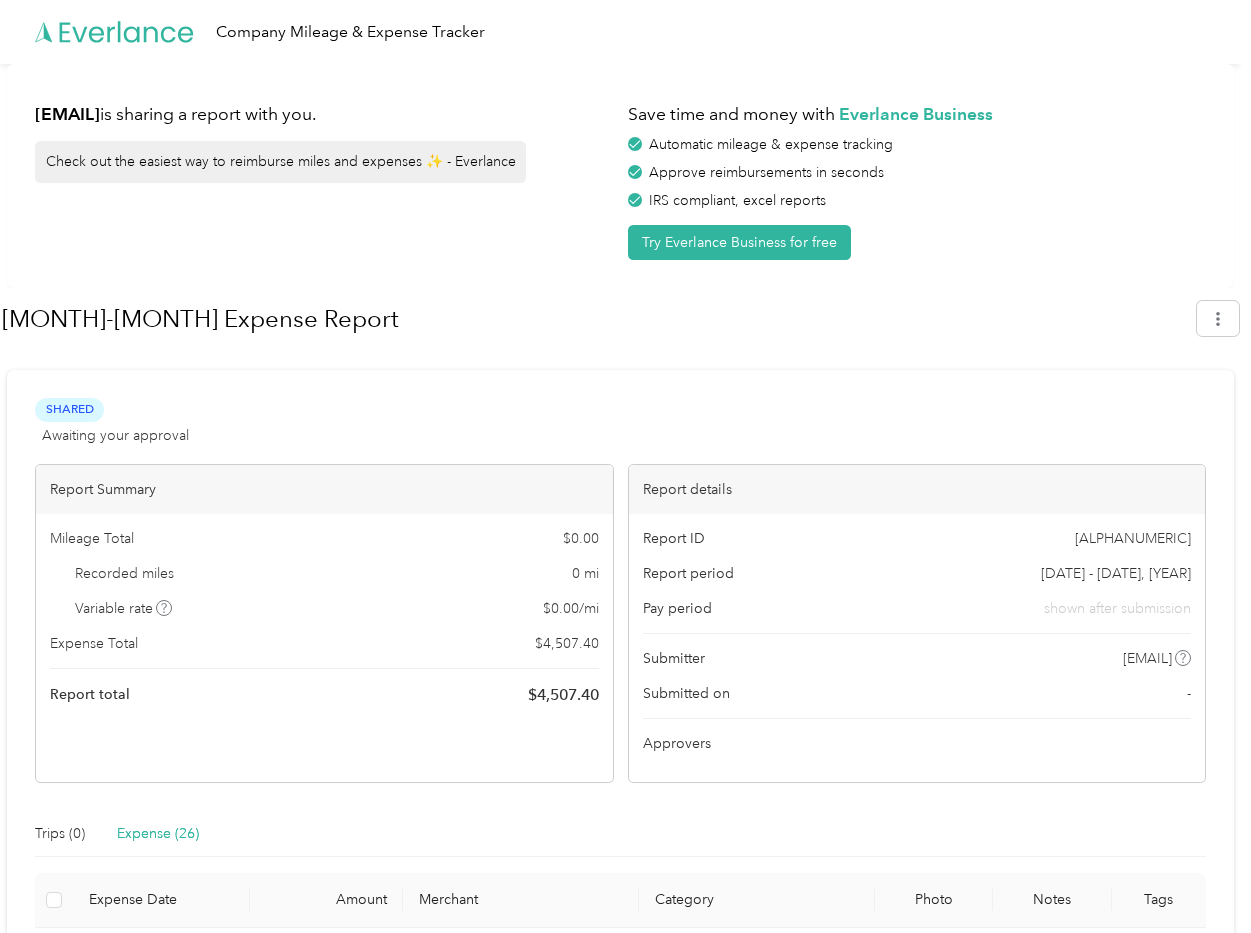 scroll, scrollTop: 0, scrollLeft: 0, axis: both 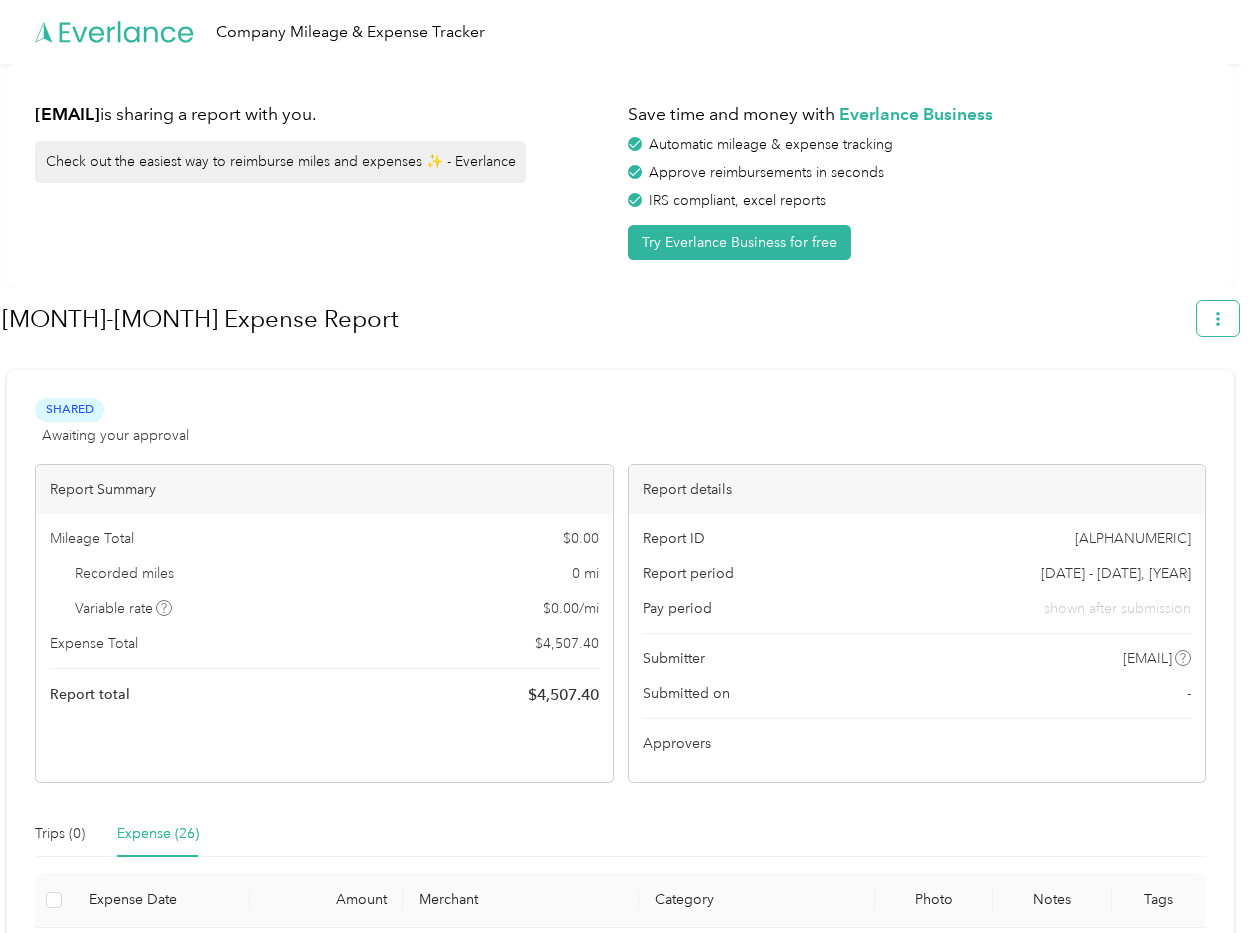 click 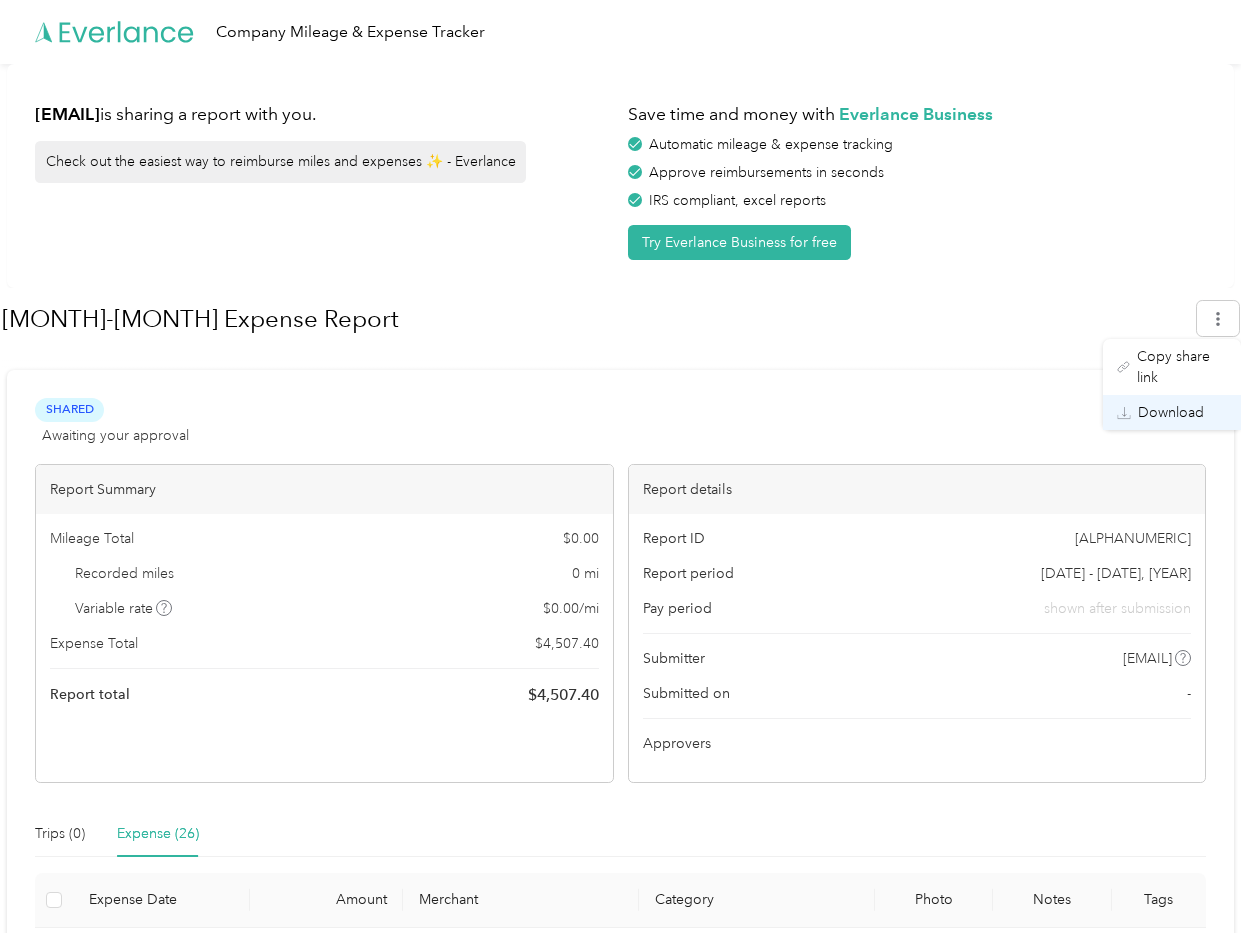 click on "Download" at bounding box center (1171, 412) 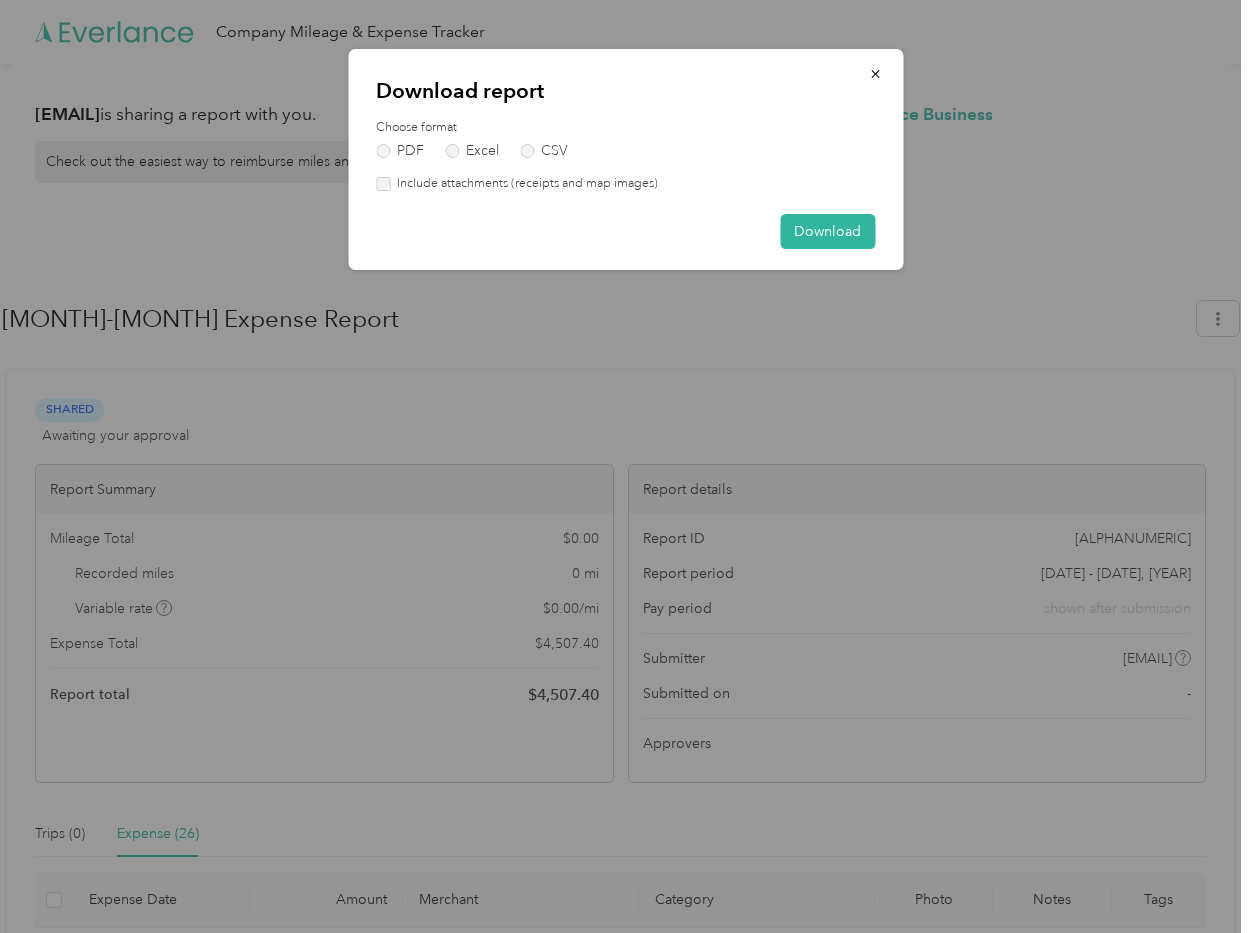 click on "Download report Choose format   PDF Excel CSV Include attachments (receipts and map images) Download" at bounding box center [625, 159] 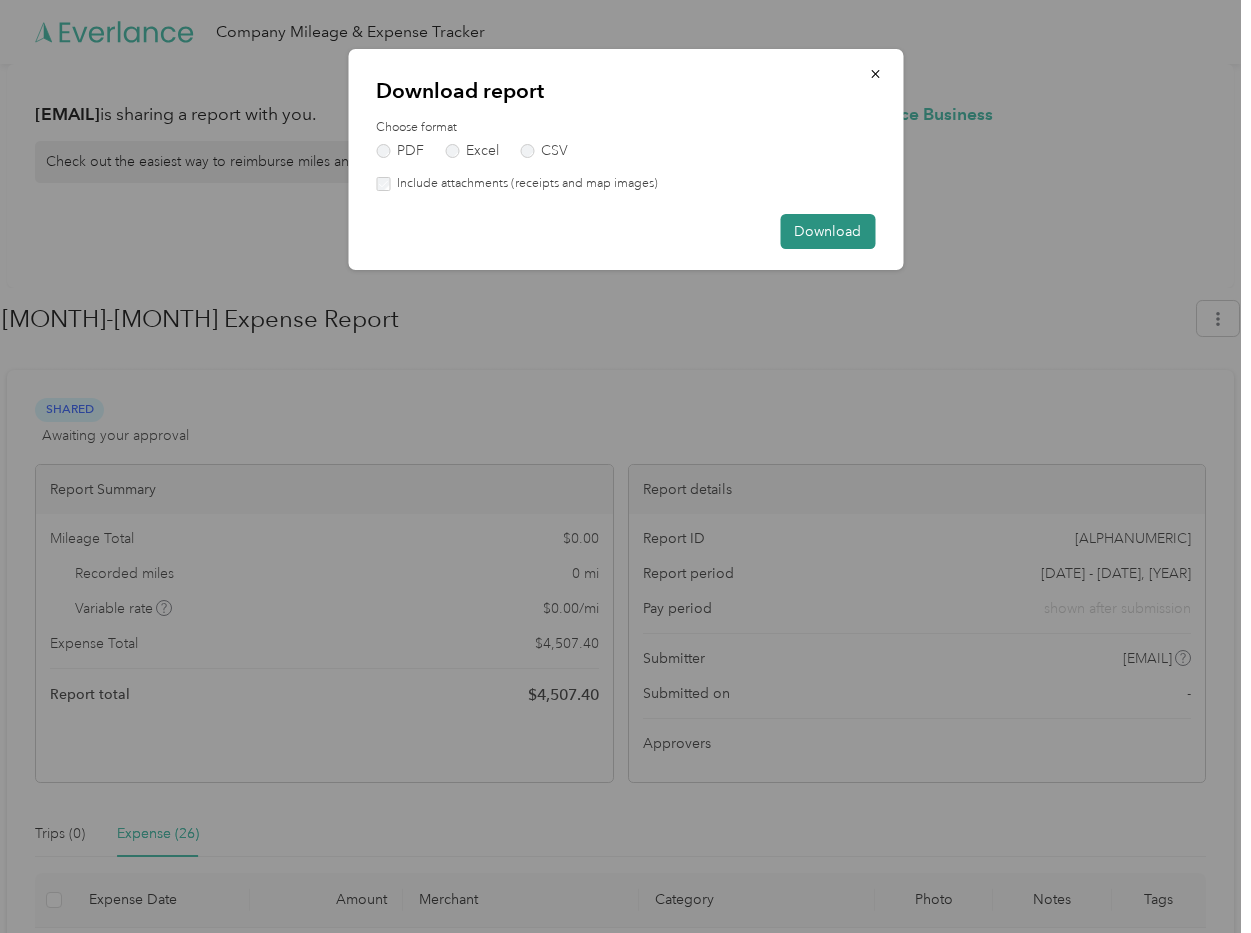 click on "Download" at bounding box center (827, 231) 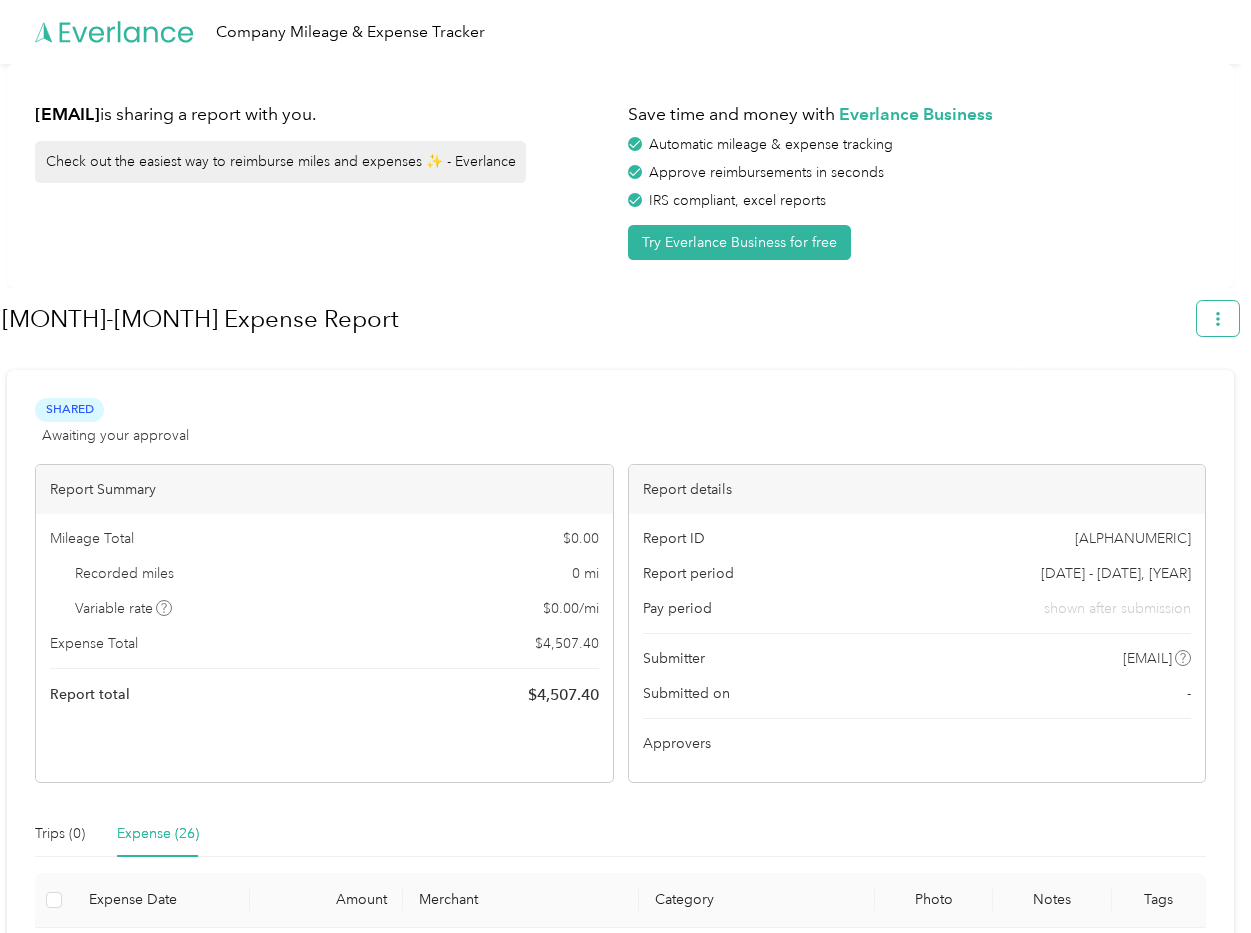 click at bounding box center [1218, 318] 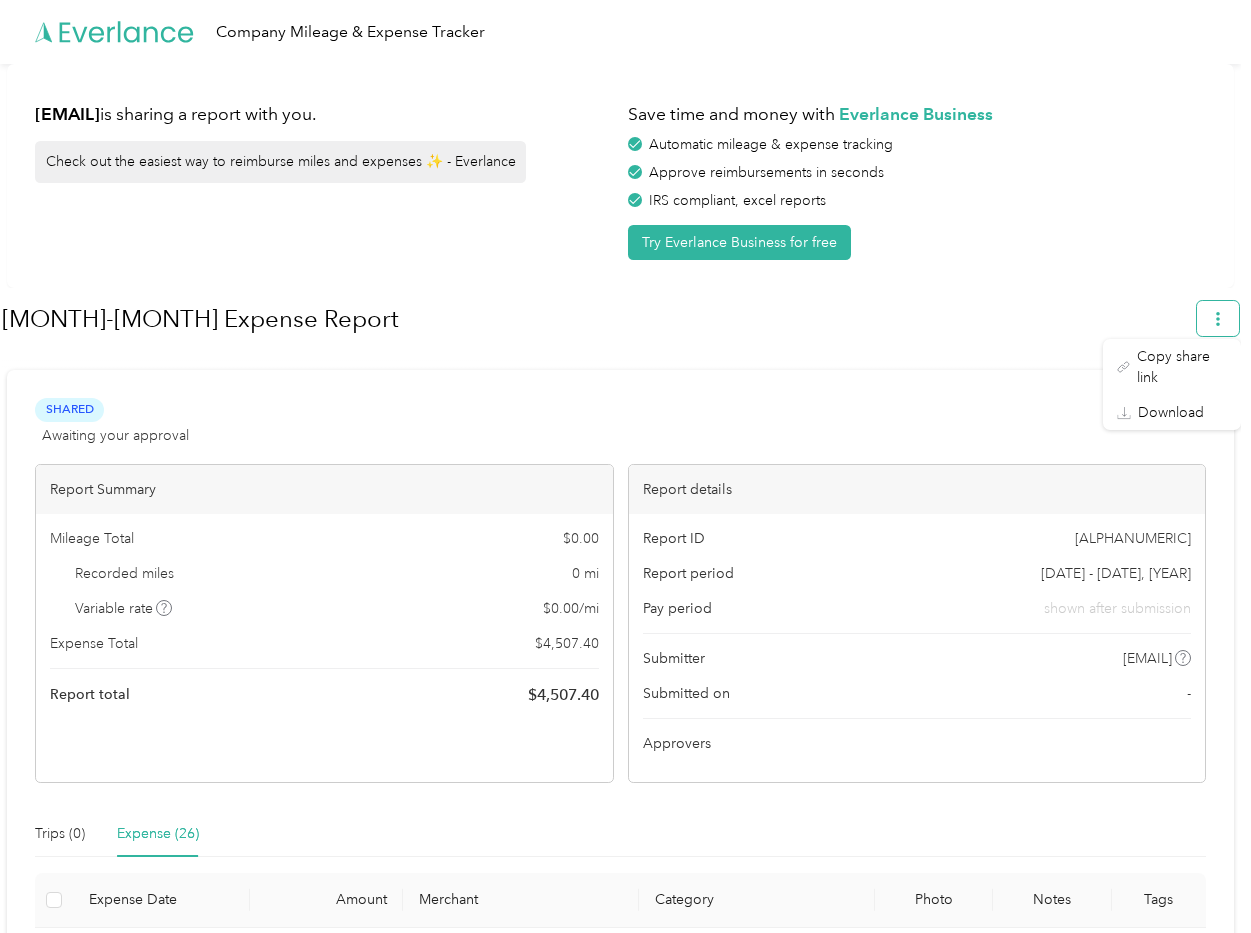 click at bounding box center (1218, 318) 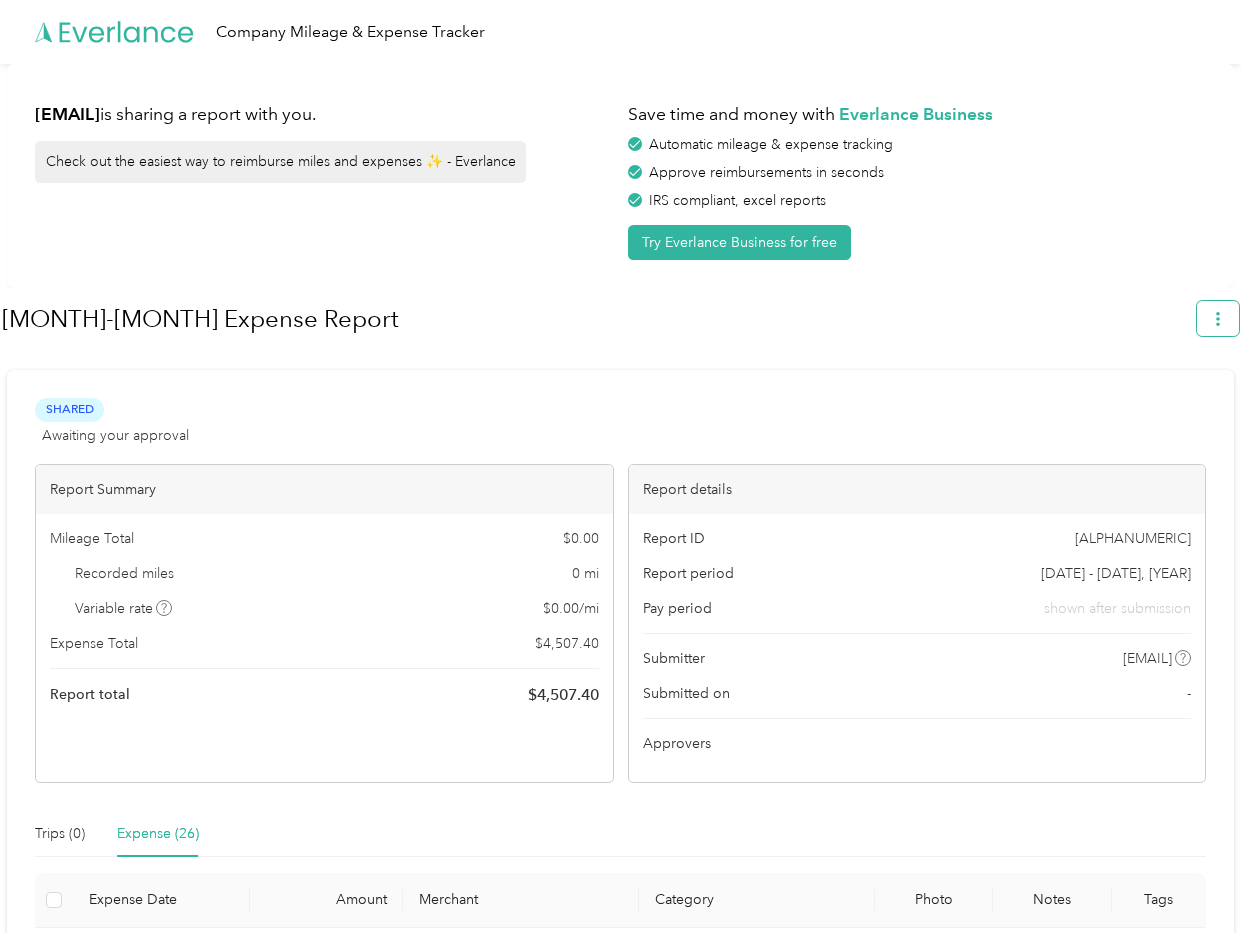 click 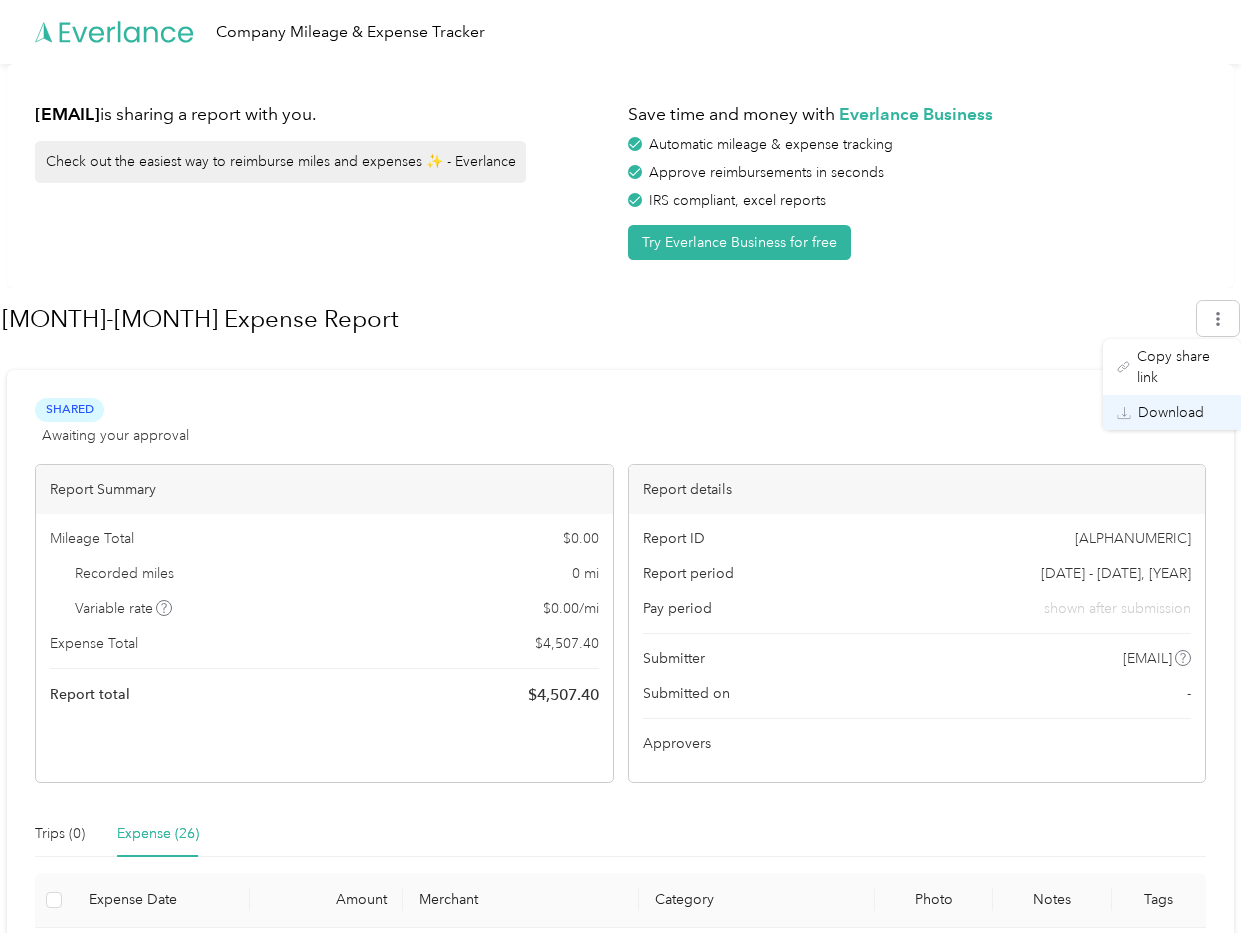 click on "Download" at bounding box center (1171, 412) 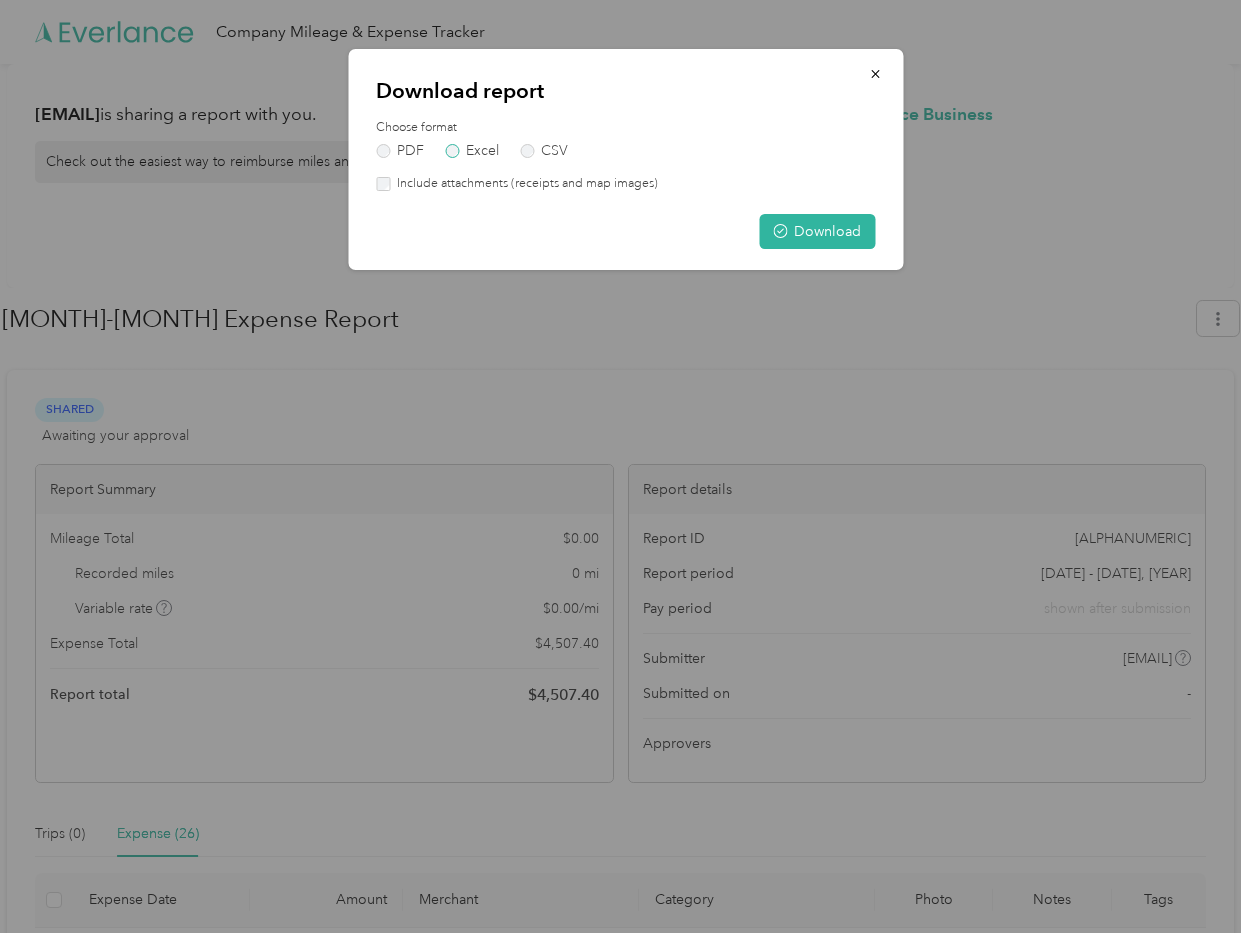 click on "Excel" at bounding box center [472, 151] 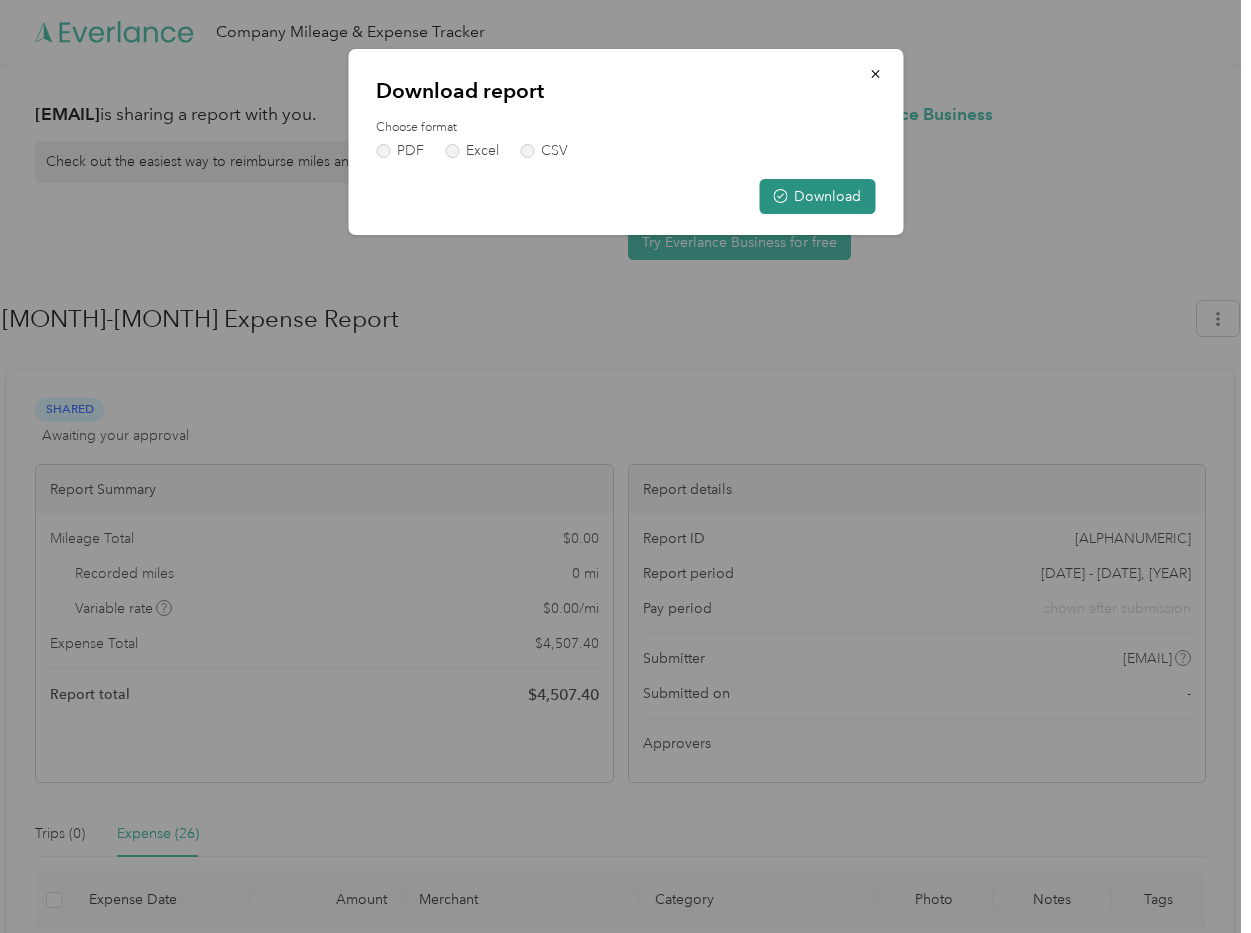 click on "Download" at bounding box center [817, 196] 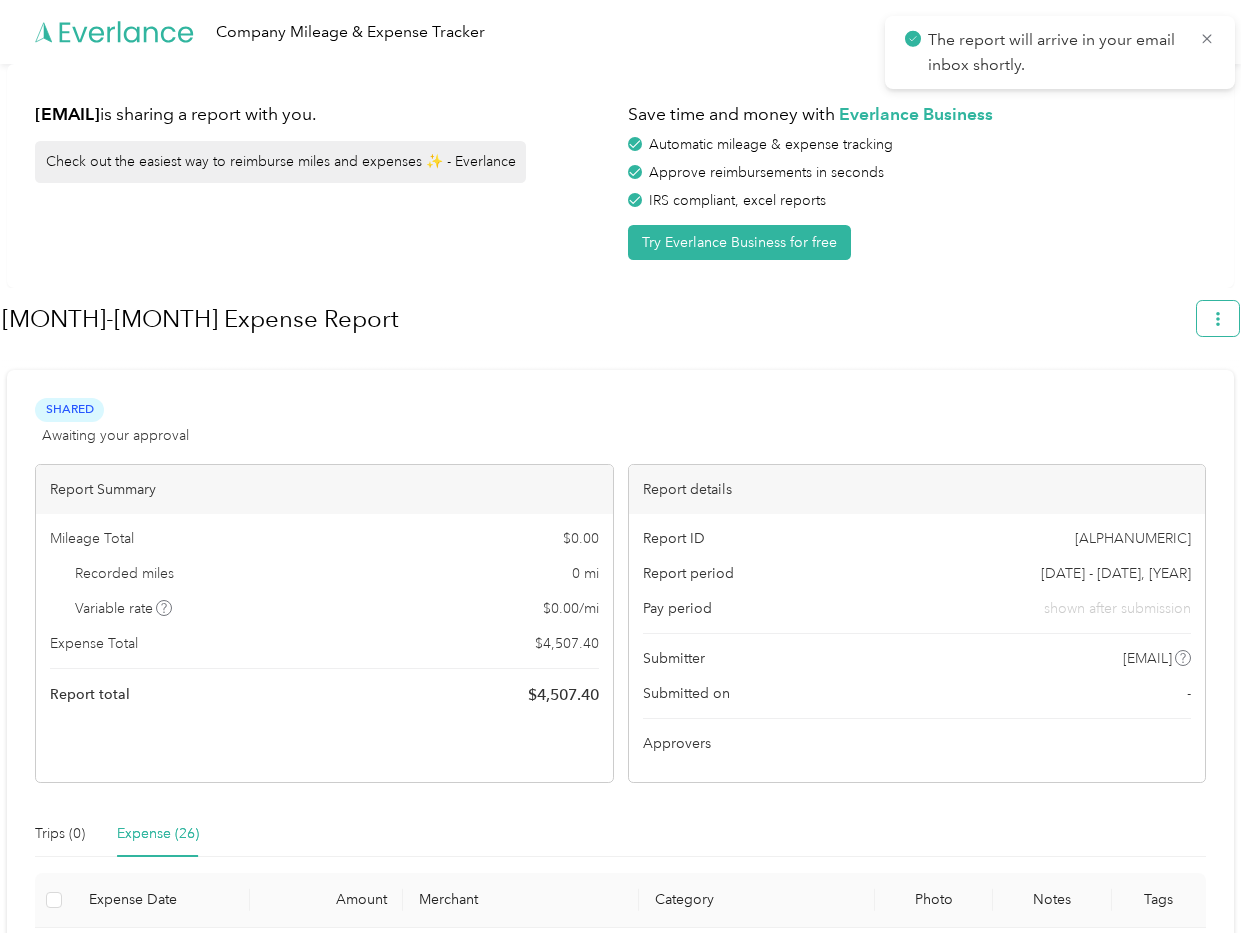 click at bounding box center (1218, 318) 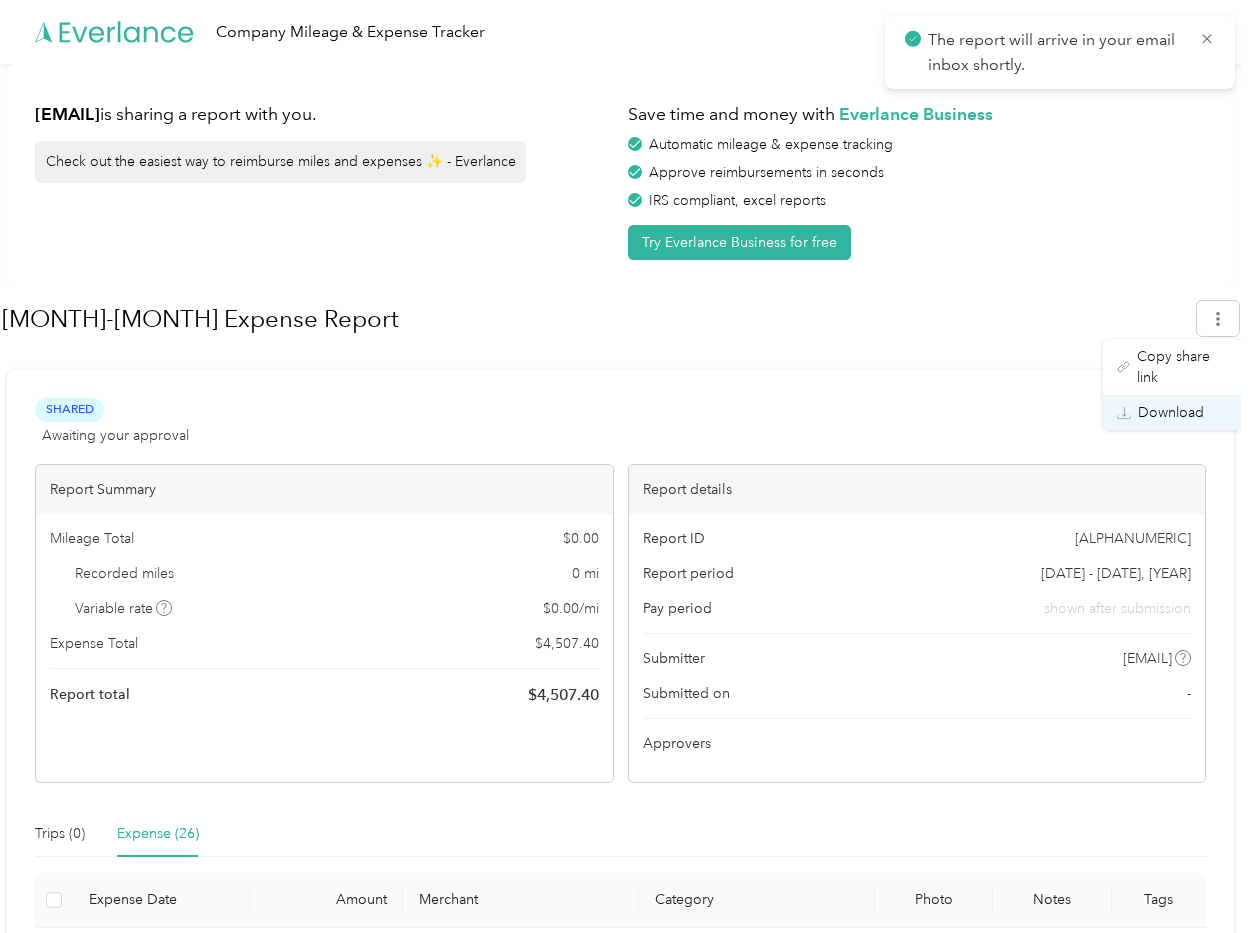 click on "Download" at bounding box center [1171, 412] 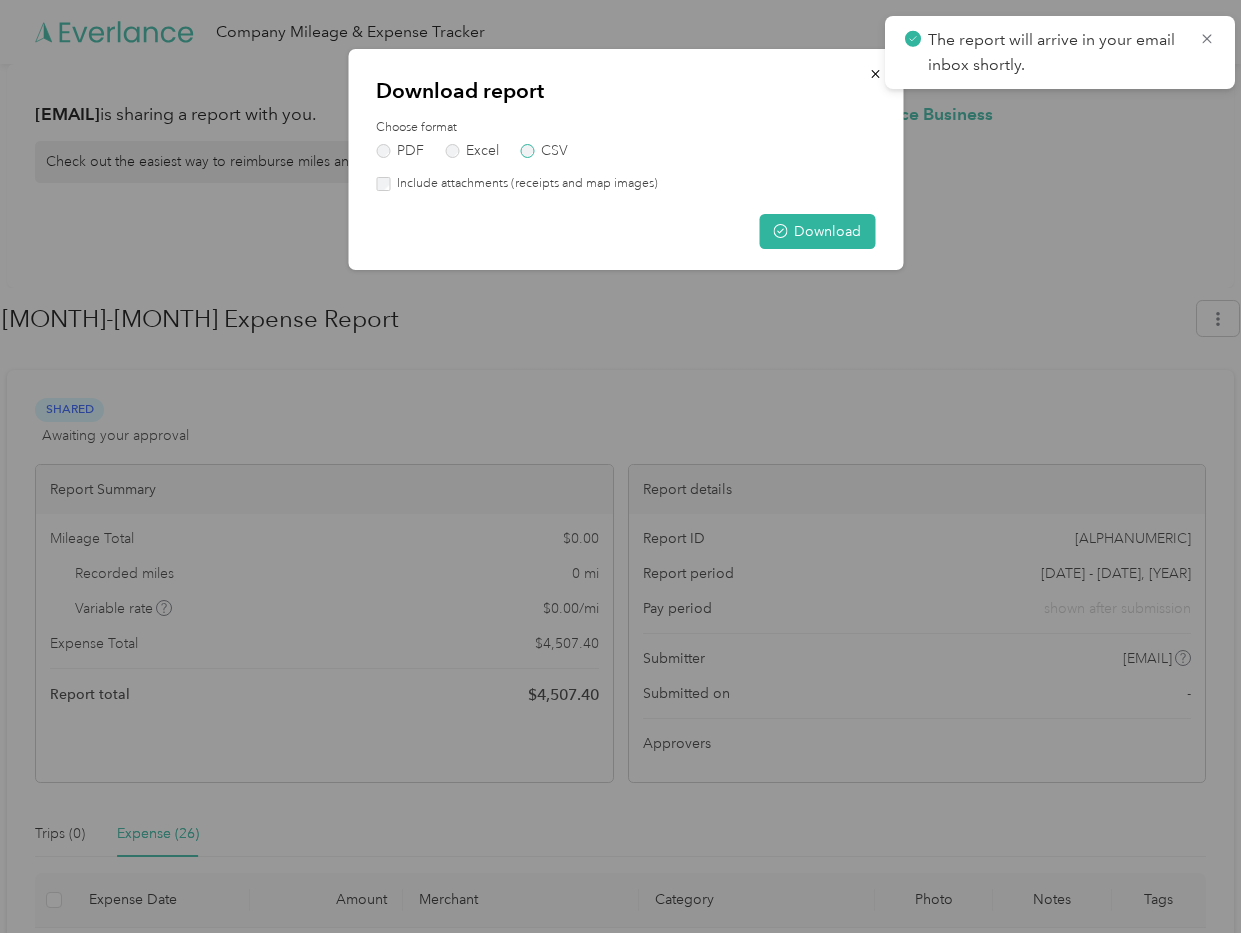 click on "CSV" at bounding box center (544, 151) 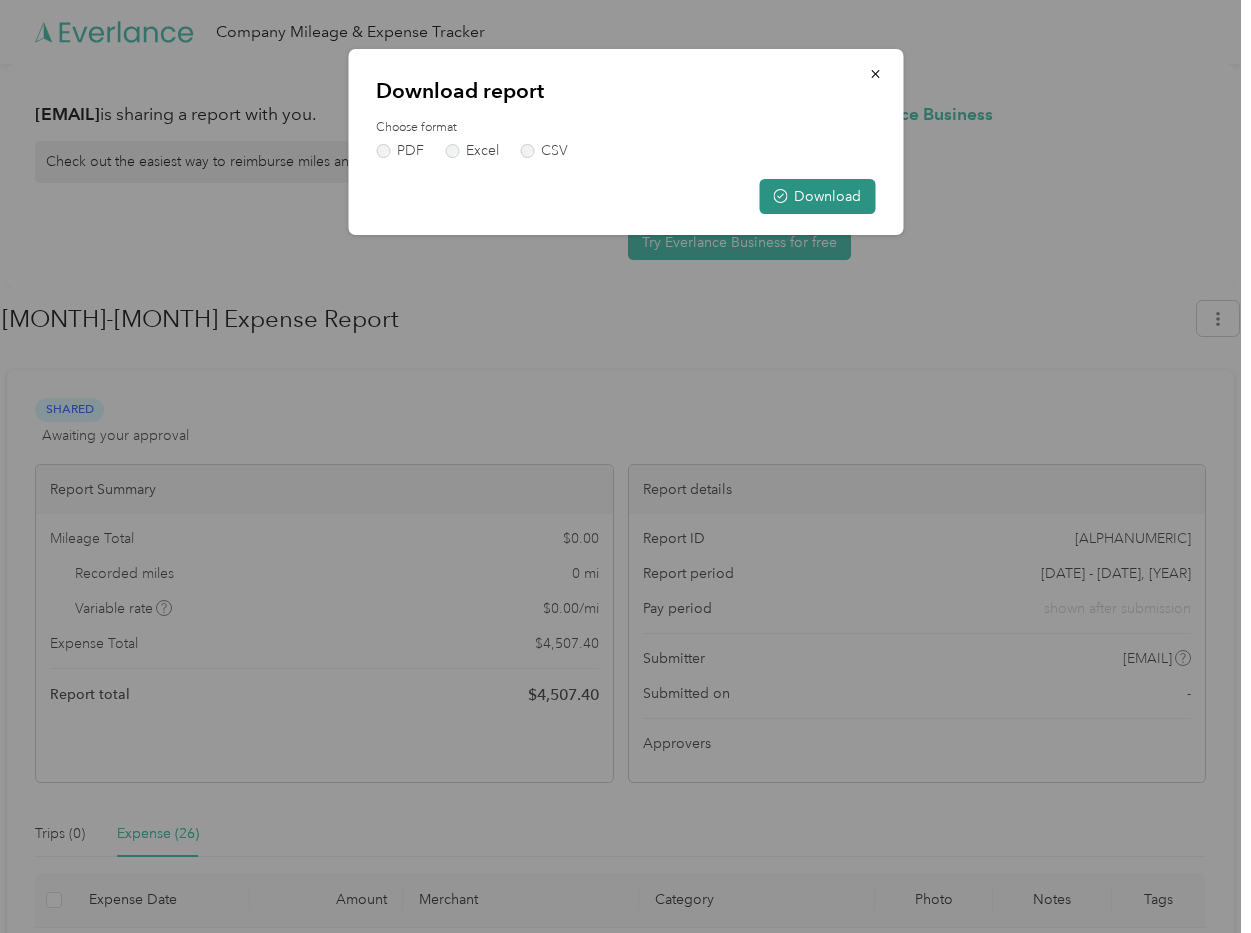 click on "Download" at bounding box center [817, 196] 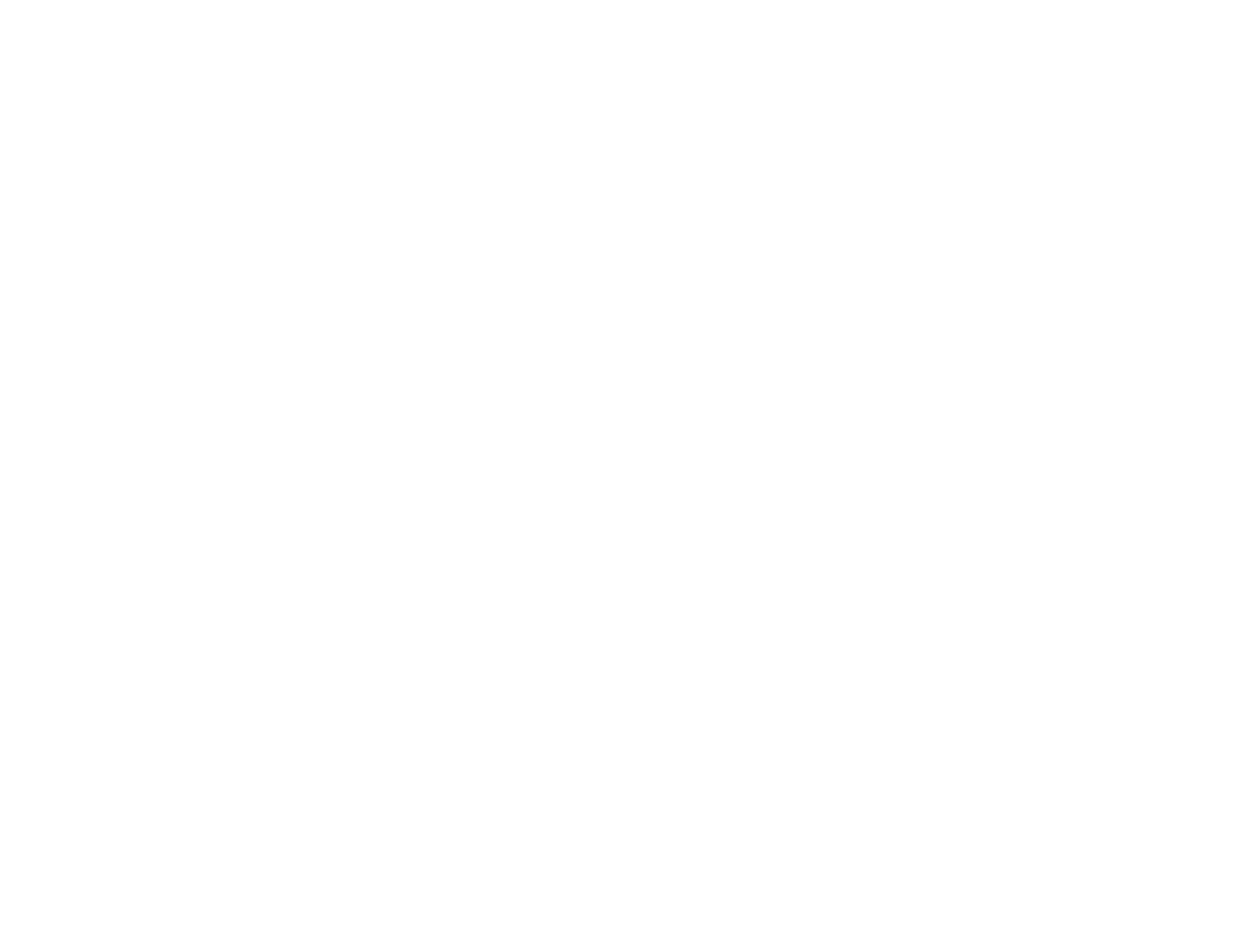 scroll, scrollTop: 0, scrollLeft: 0, axis: both 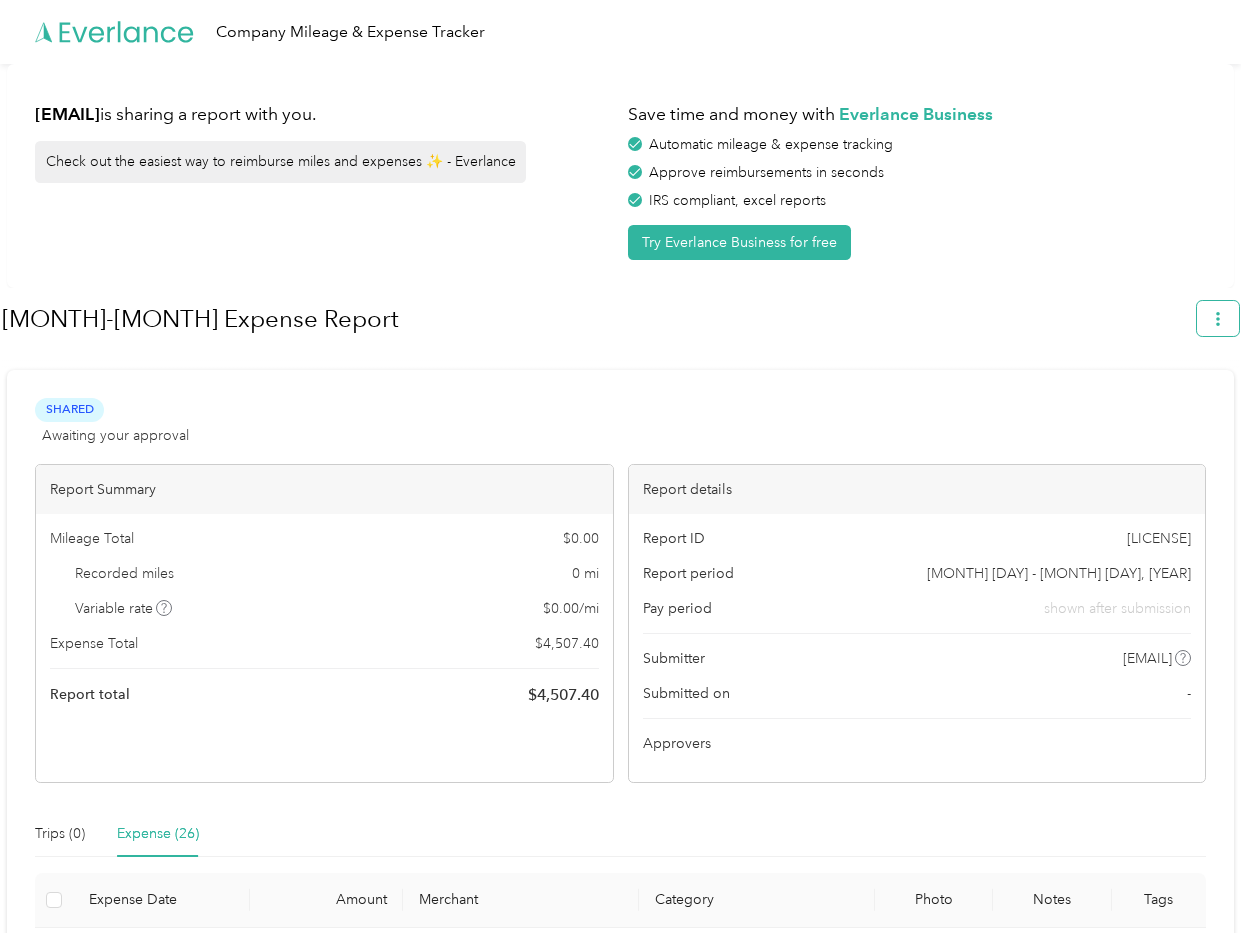 click at bounding box center (1218, 318) 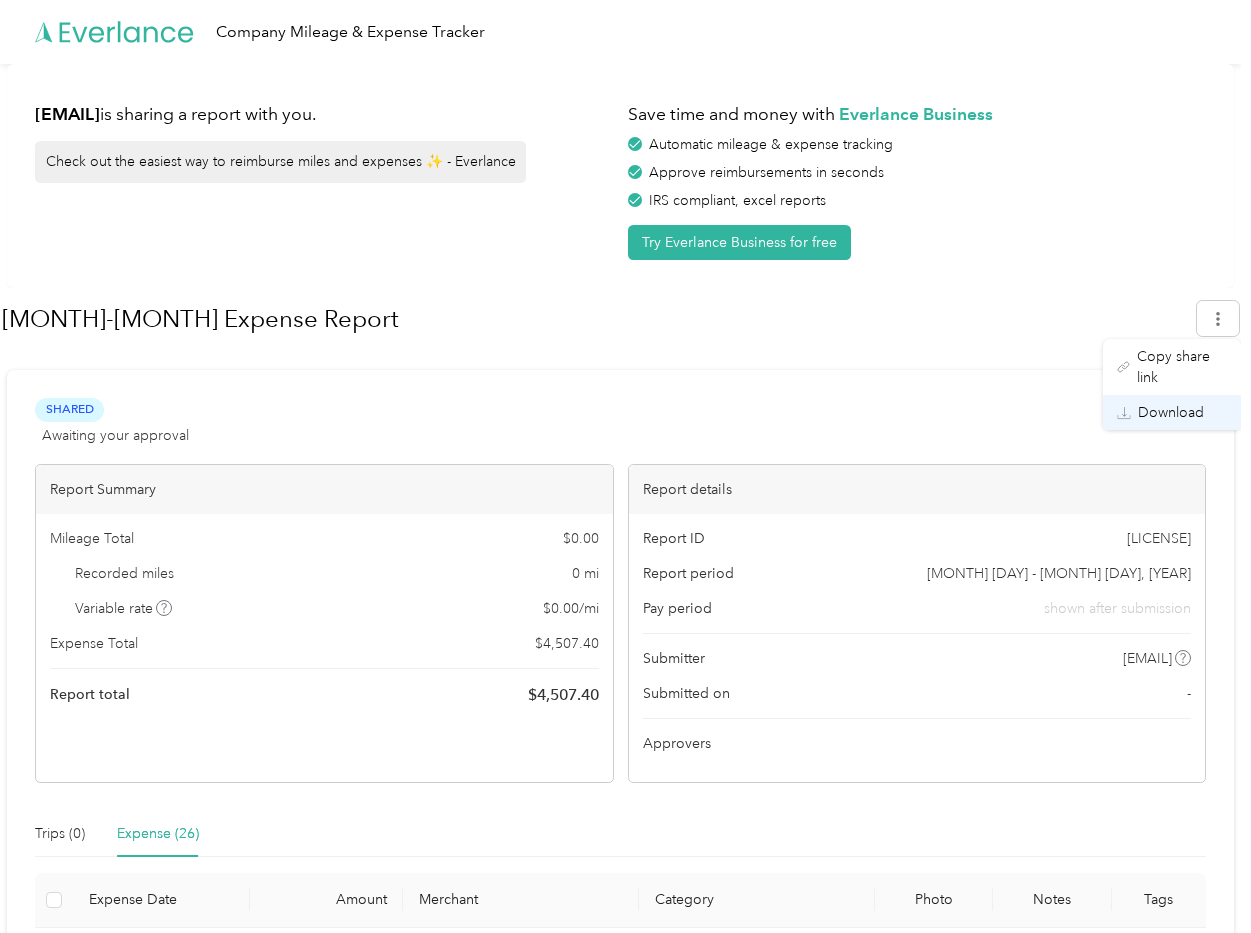 click on "Download" at bounding box center [1171, 412] 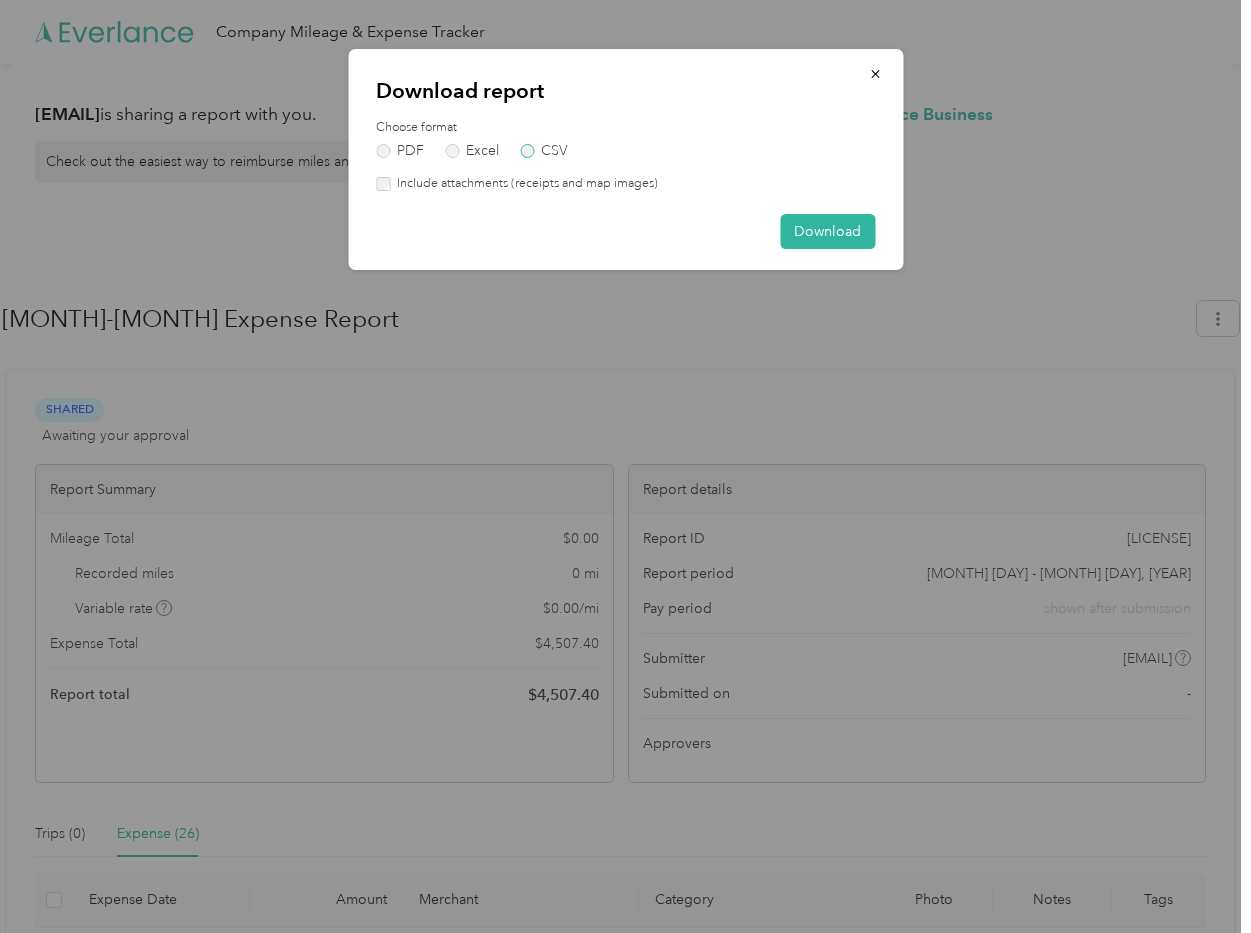 click on "CSV" at bounding box center (544, 151) 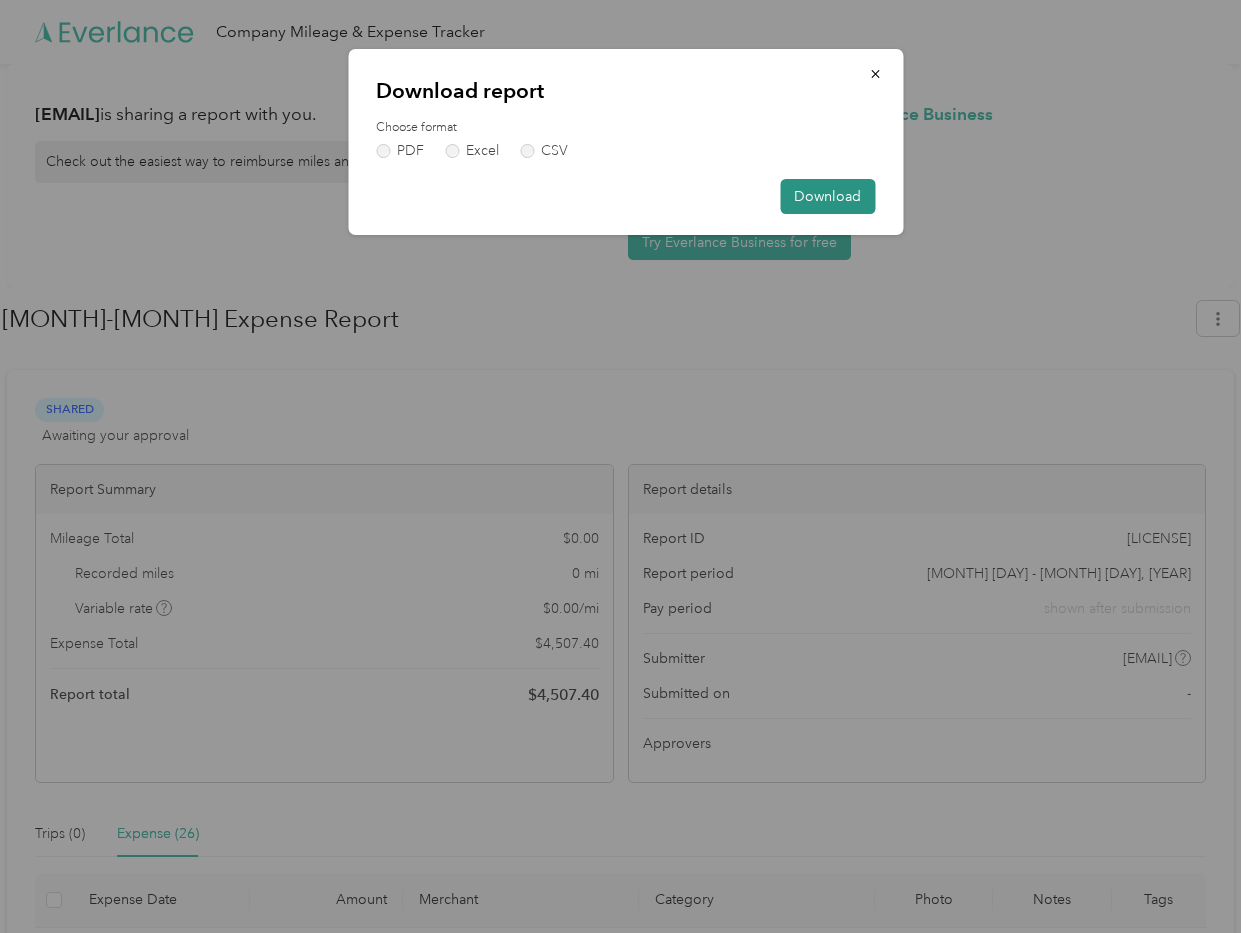 click on "Download" at bounding box center [827, 196] 